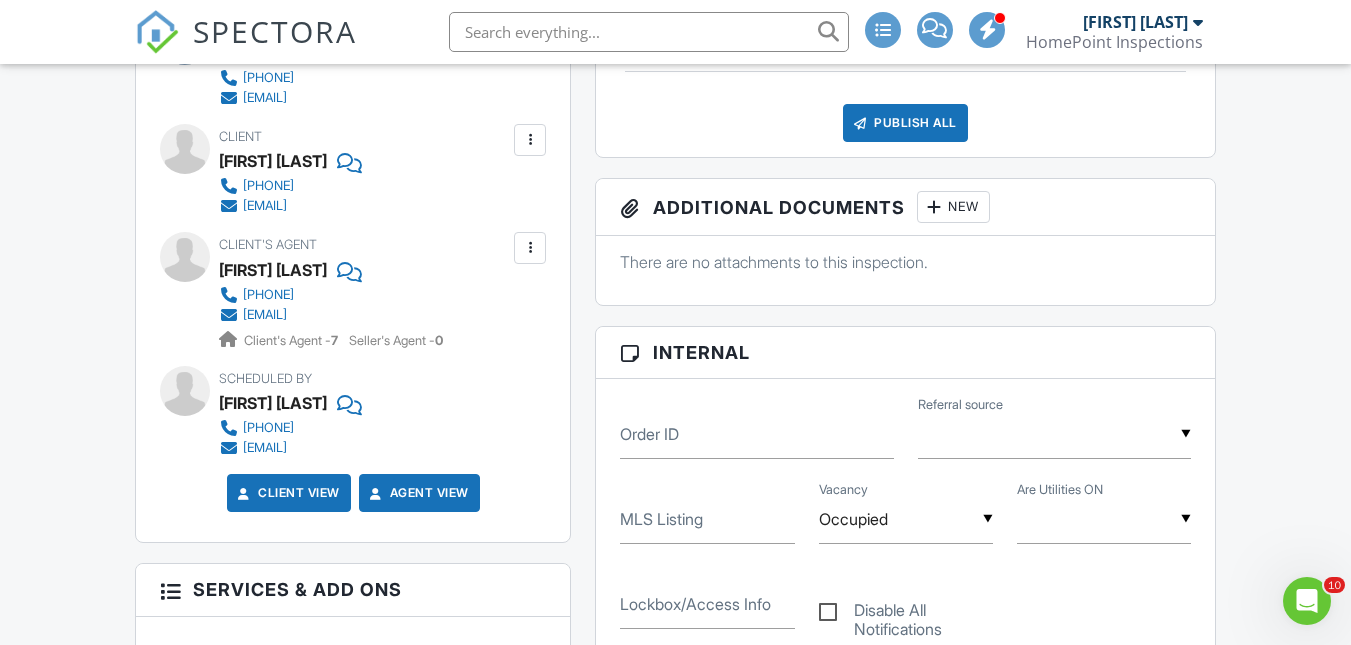scroll, scrollTop: 684, scrollLeft: 0, axis: vertical 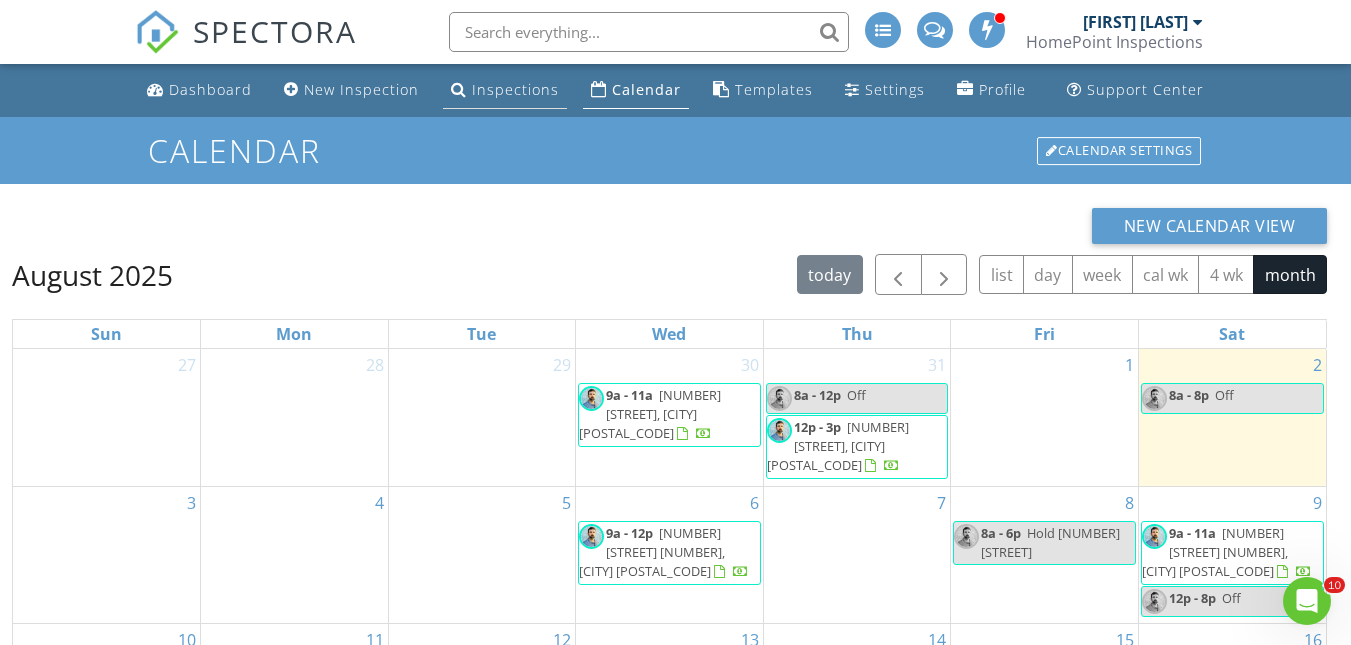 click on "Inspections" at bounding box center [505, 90] 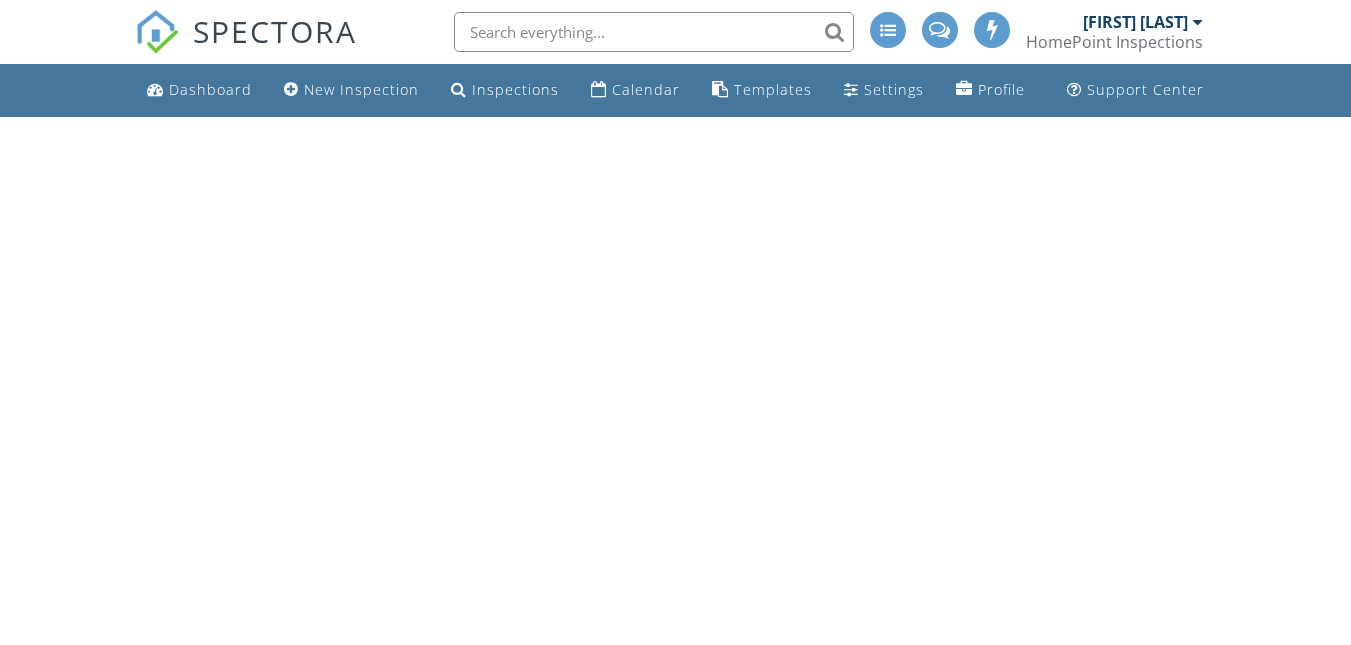 scroll, scrollTop: 0, scrollLeft: 0, axis: both 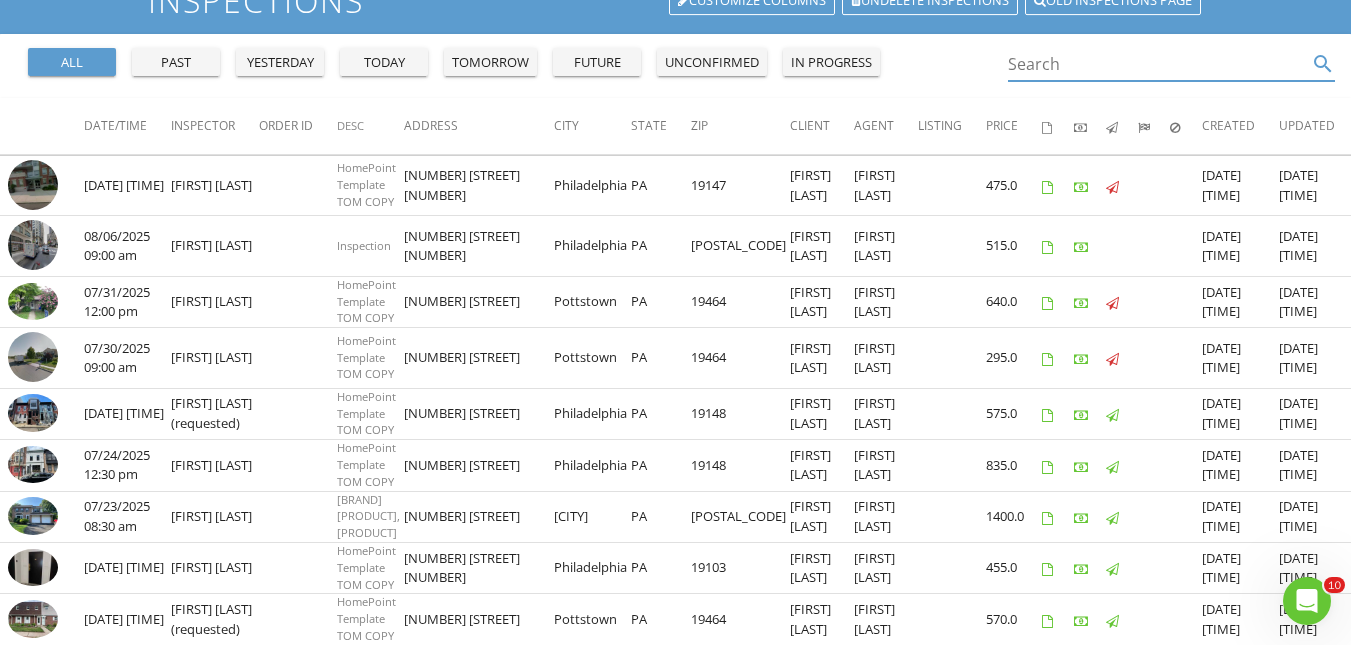 click at bounding box center [1157, 64] 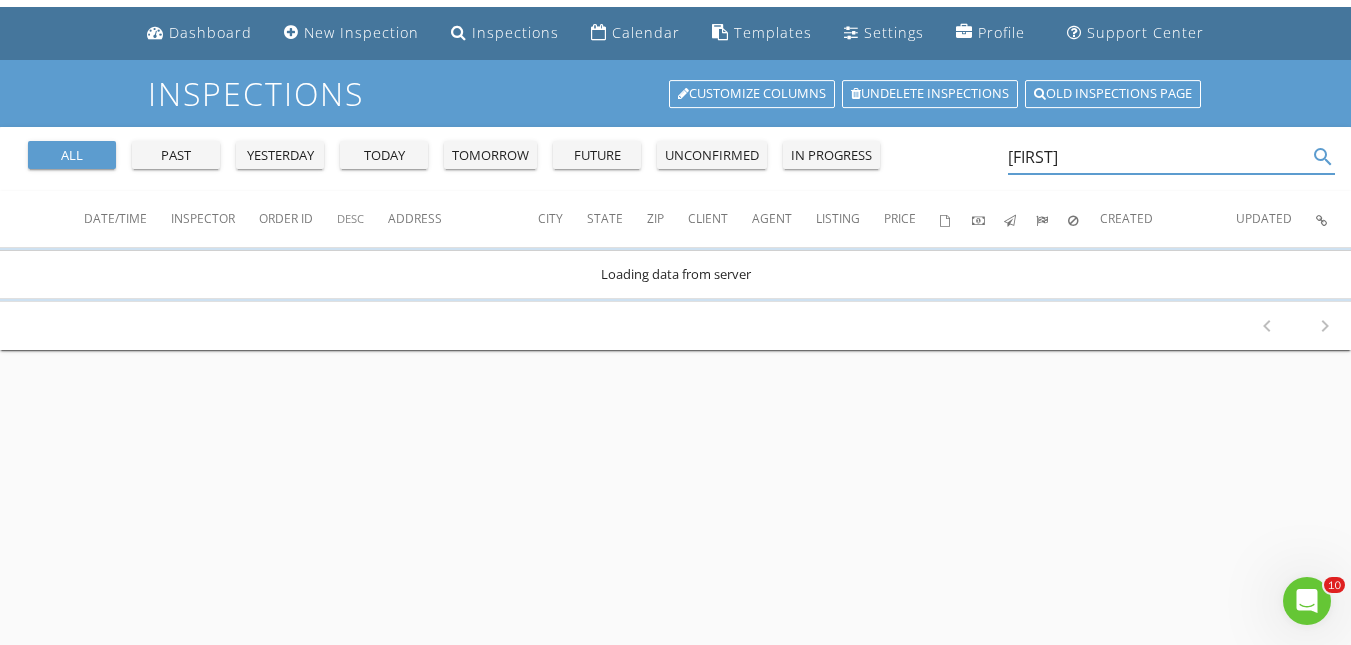 scroll, scrollTop: 0, scrollLeft: 0, axis: both 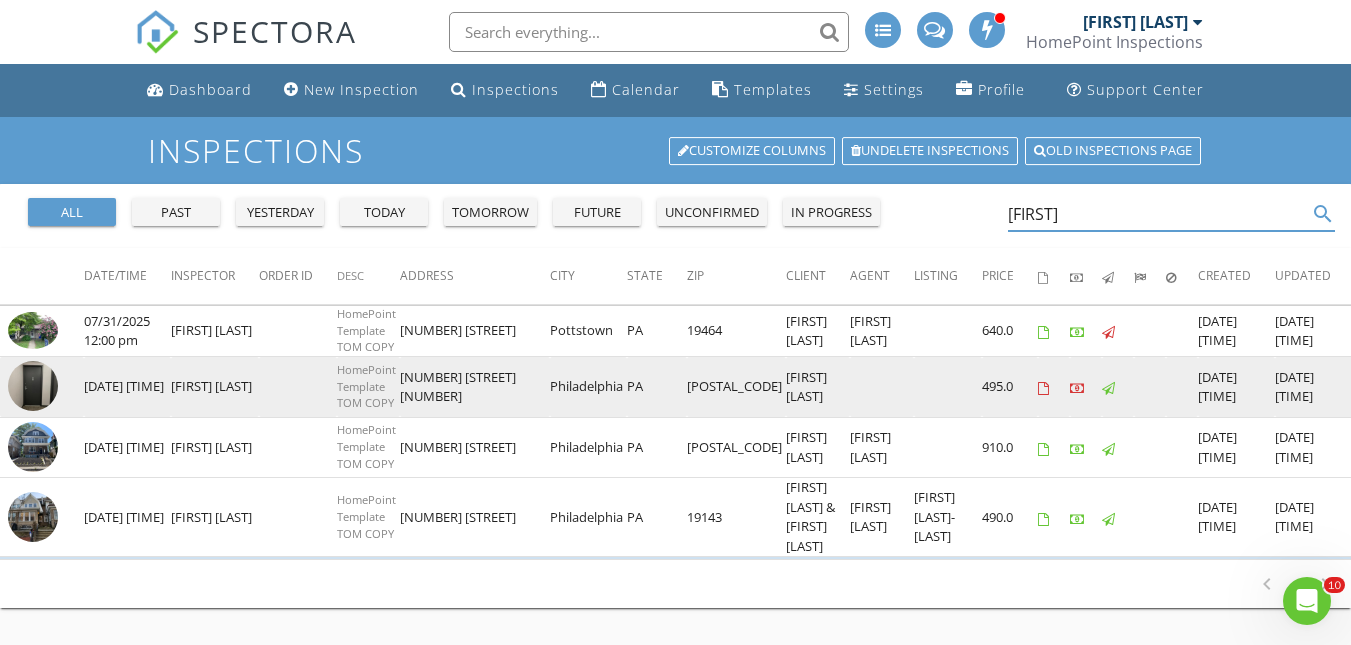 type on "[FIRST]" 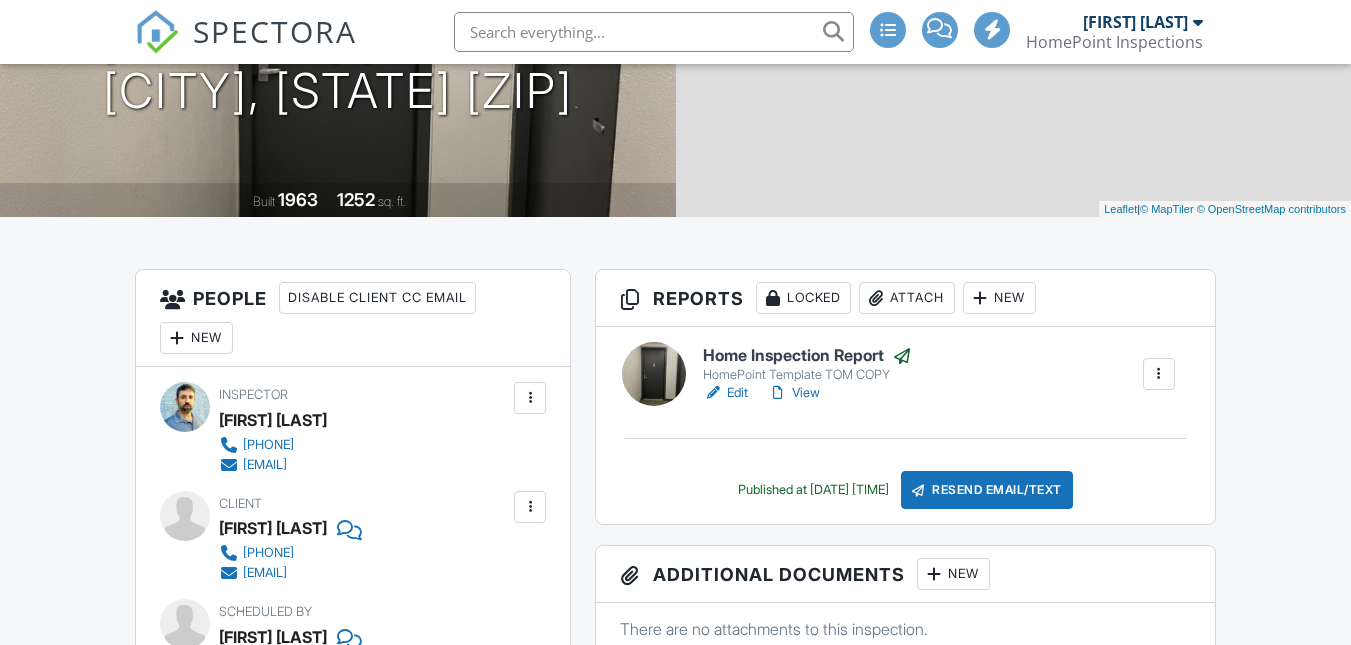 scroll, scrollTop: 317, scrollLeft: 0, axis: vertical 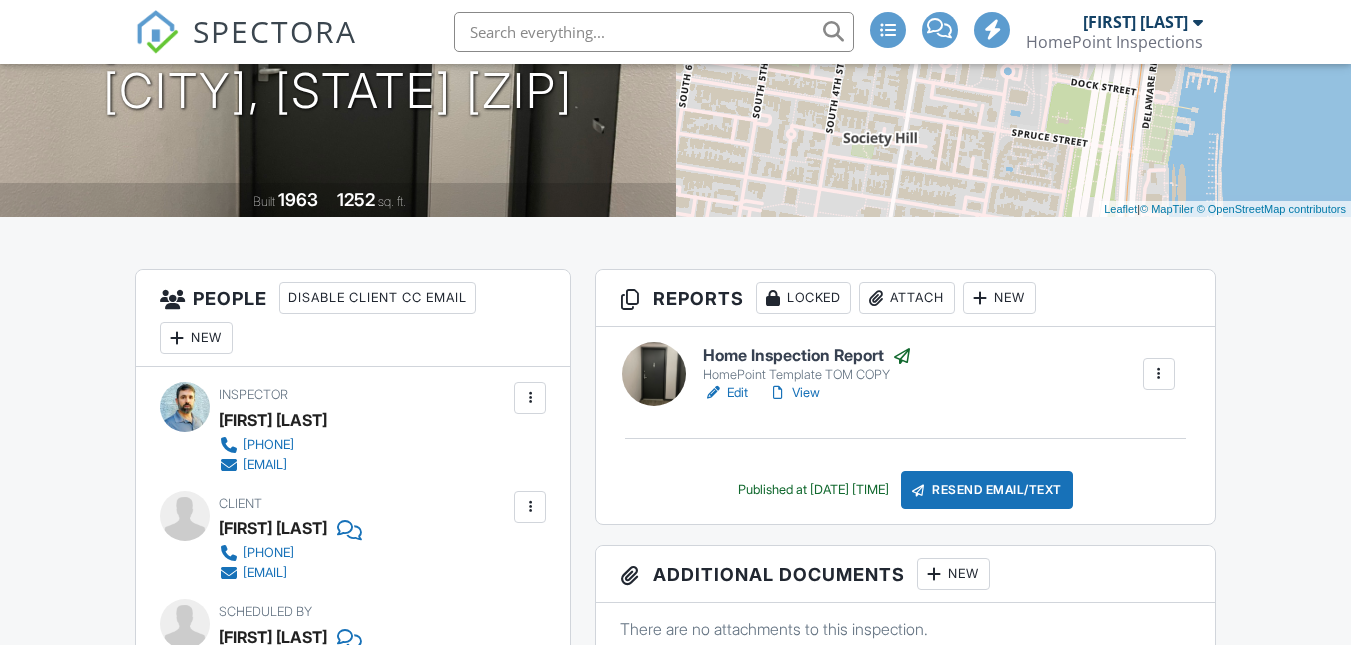 click on "View" at bounding box center (794, 393) 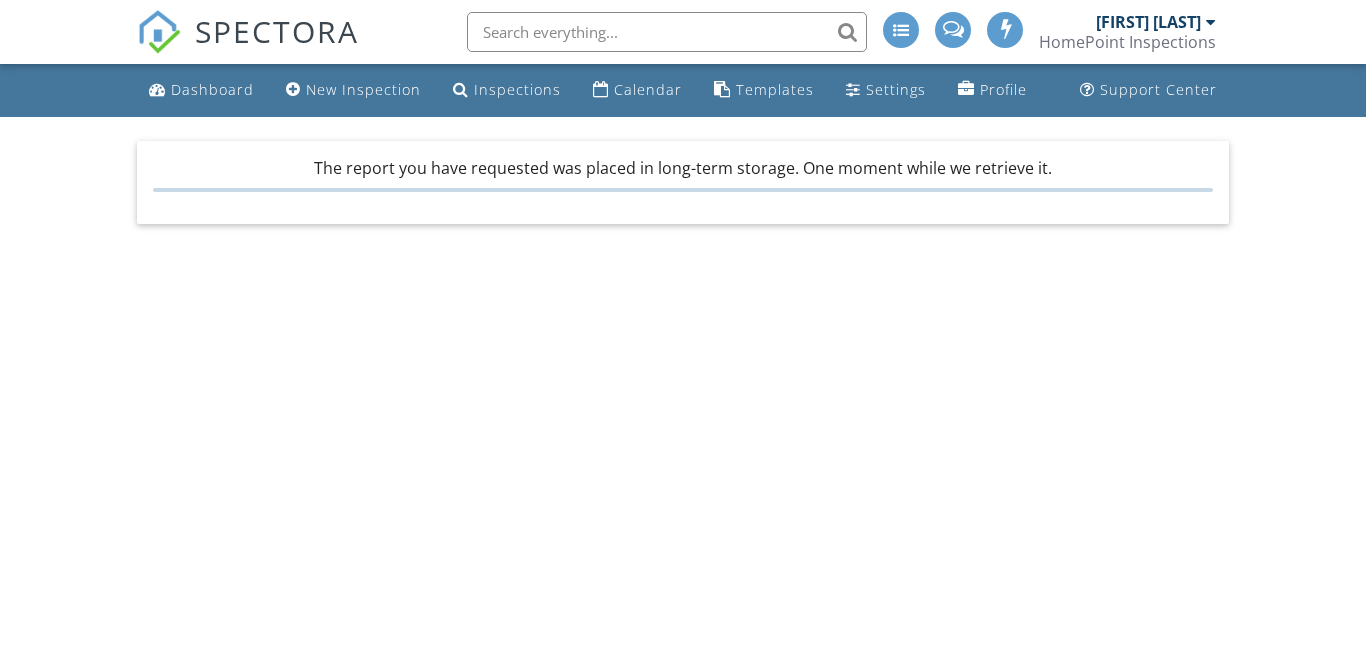 scroll, scrollTop: 0, scrollLeft: 0, axis: both 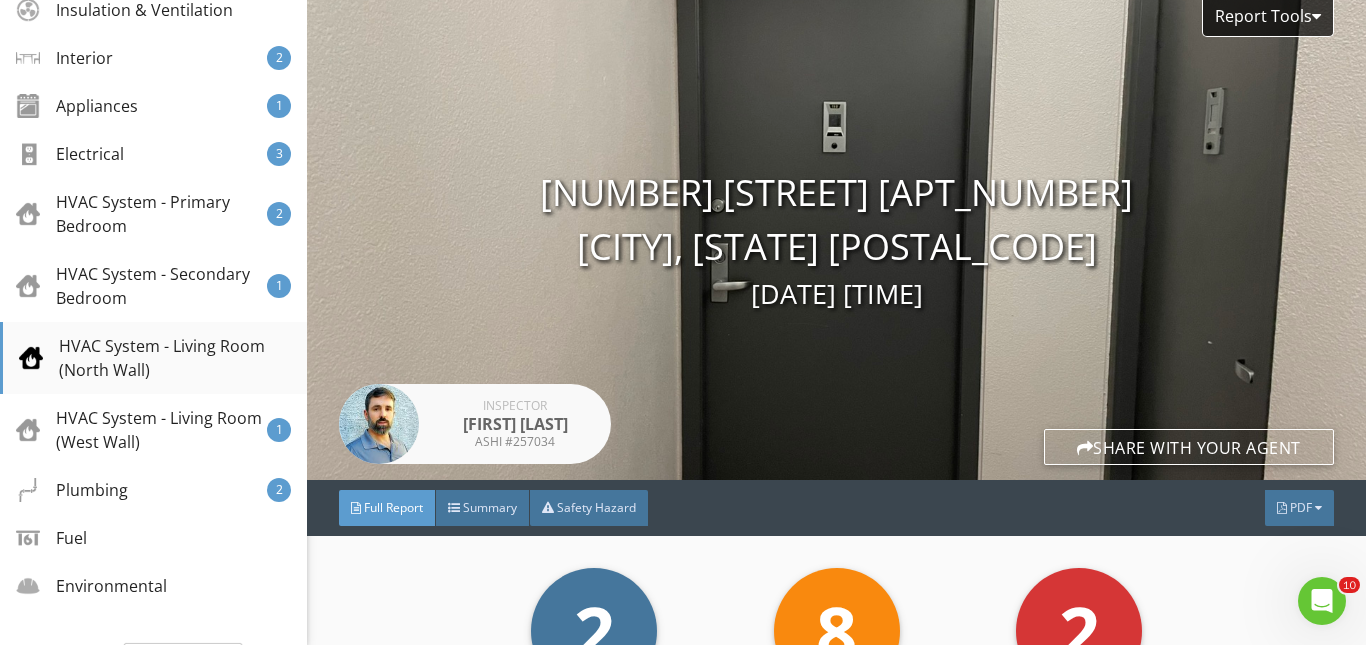 click on "HVAC System - Living Room (North Wall)" at bounding box center (155, 358) 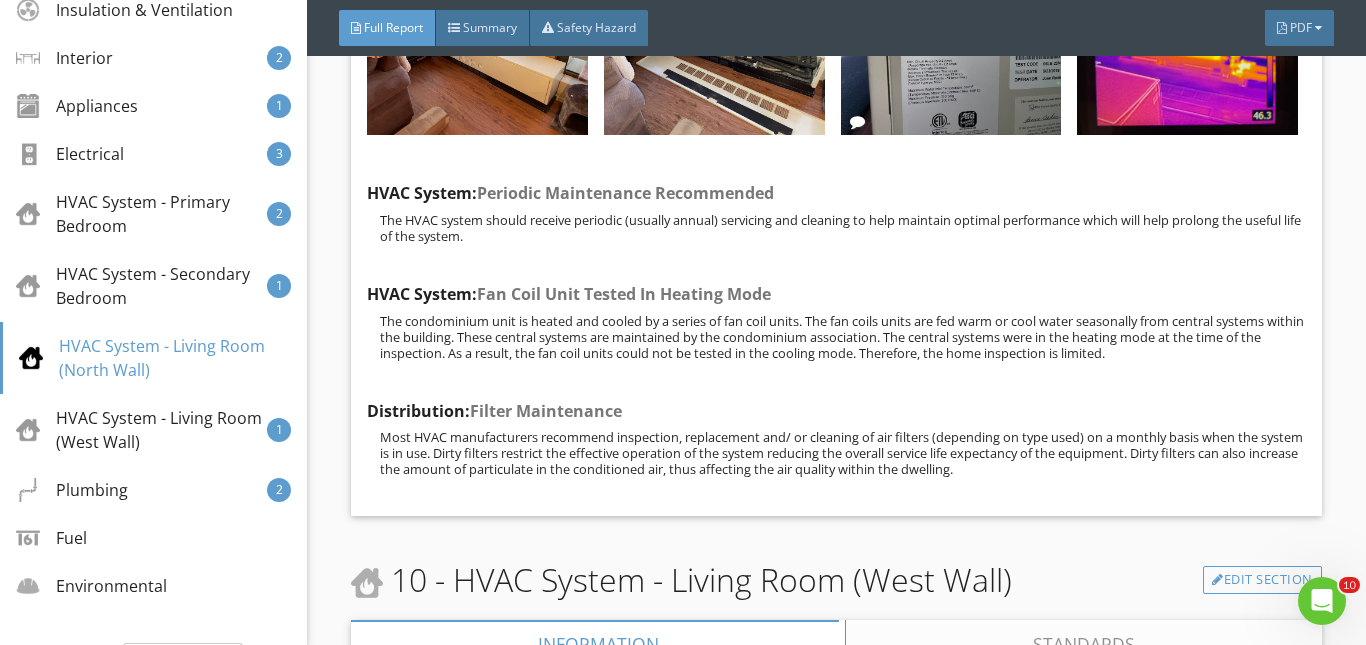 scroll, scrollTop: 8882, scrollLeft: 0, axis: vertical 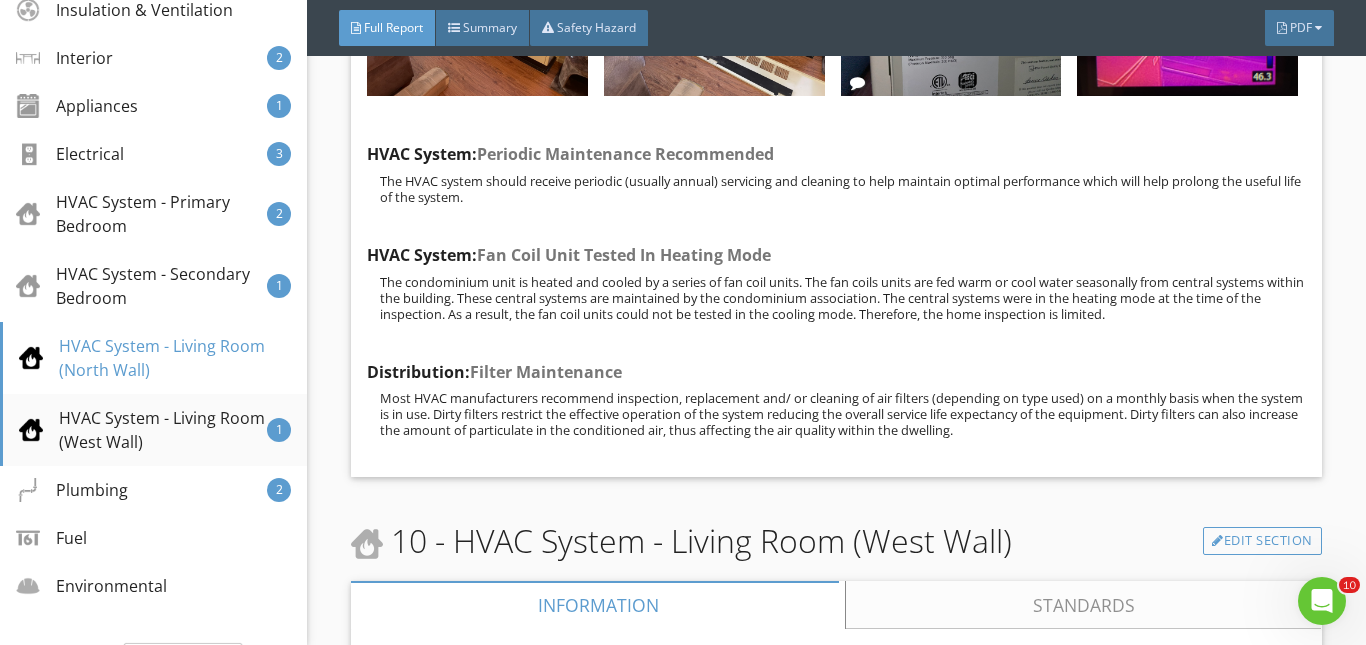 click on "HVAC System - Living Room (West Wall)" at bounding box center (143, 430) 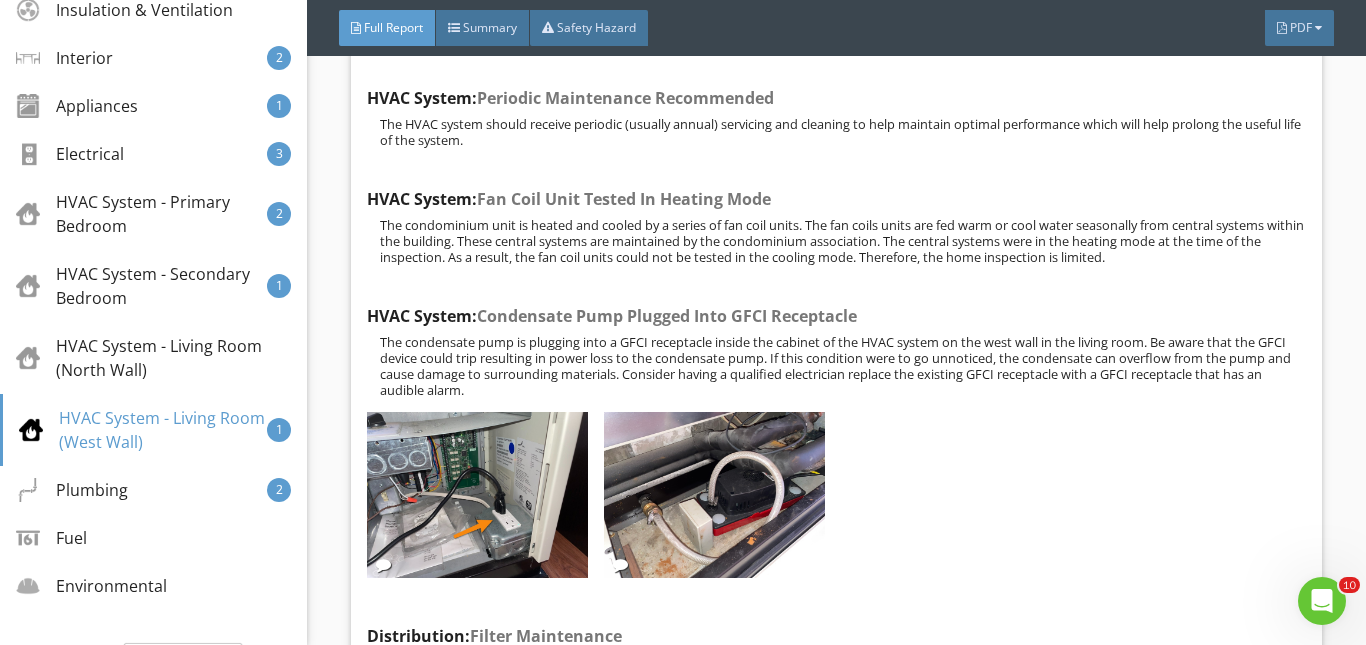 scroll, scrollTop: 10191, scrollLeft: 0, axis: vertical 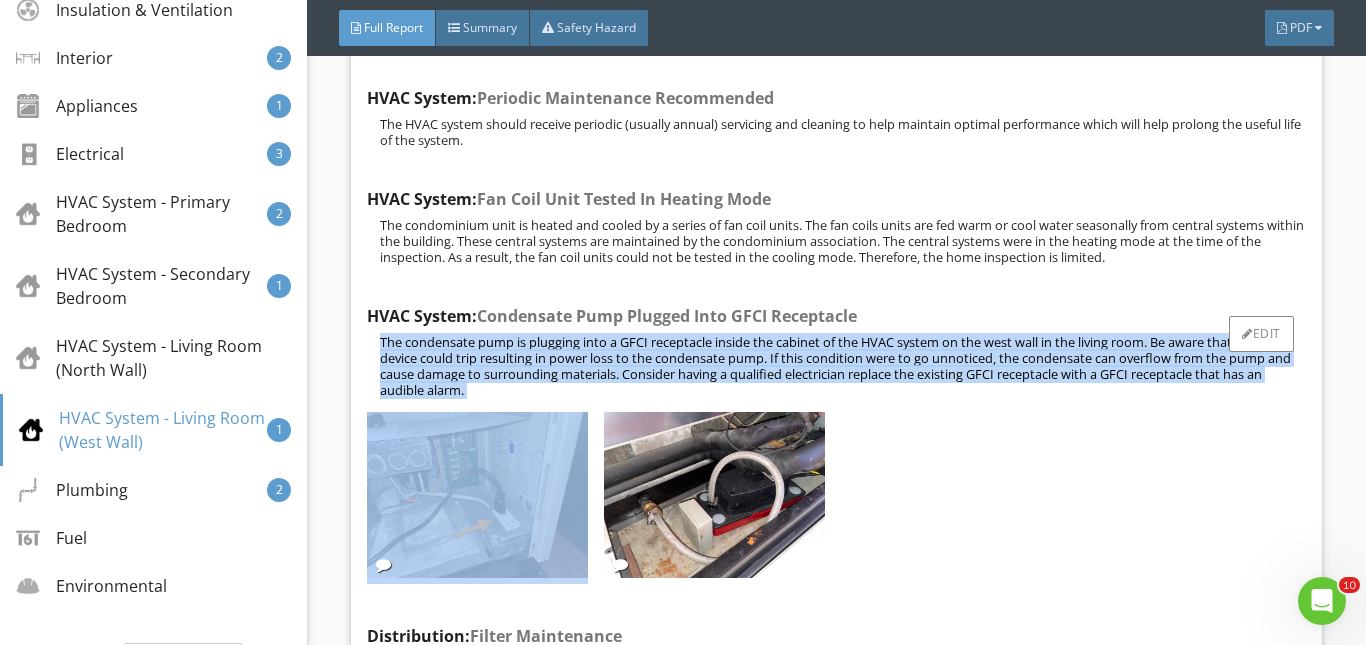 drag, startPoint x: 379, startPoint y: 316, endPoint x: 563, endPoint y: 382, distance: 195.4789 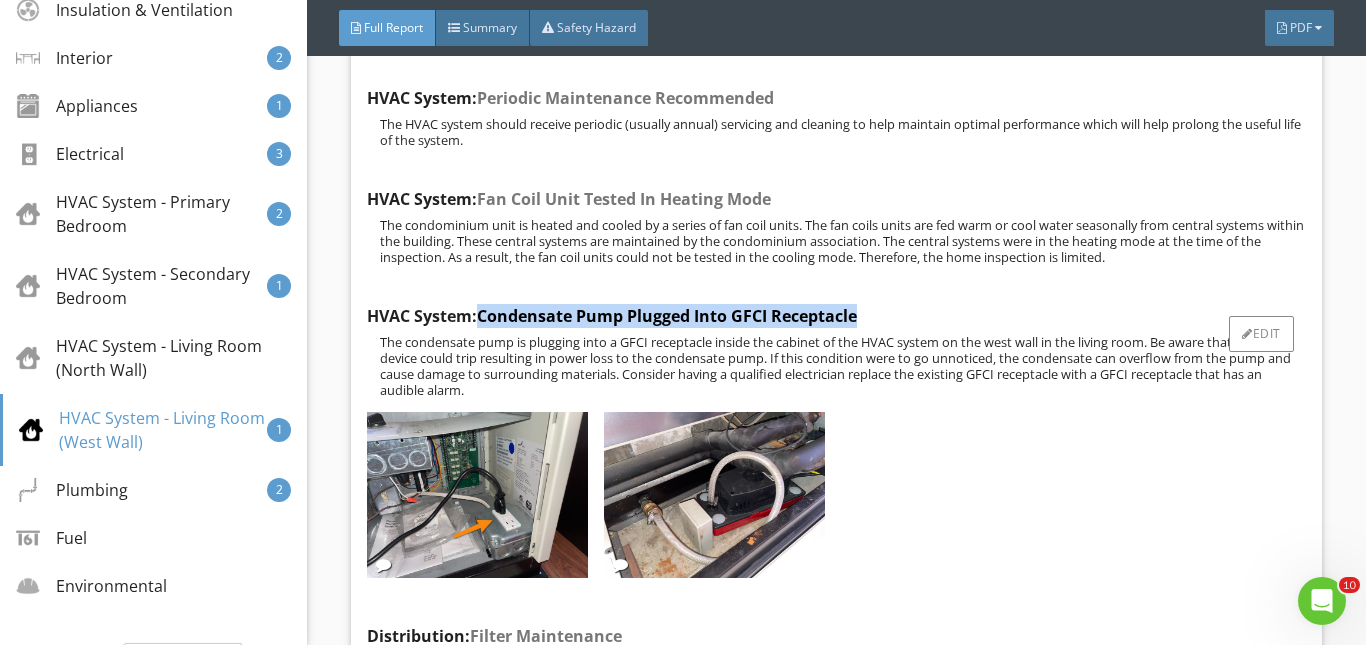 drag, startPoint x: 865, startPoint y: 294, endPoint x: 481, endPoint y: 288, distance: 384.04688 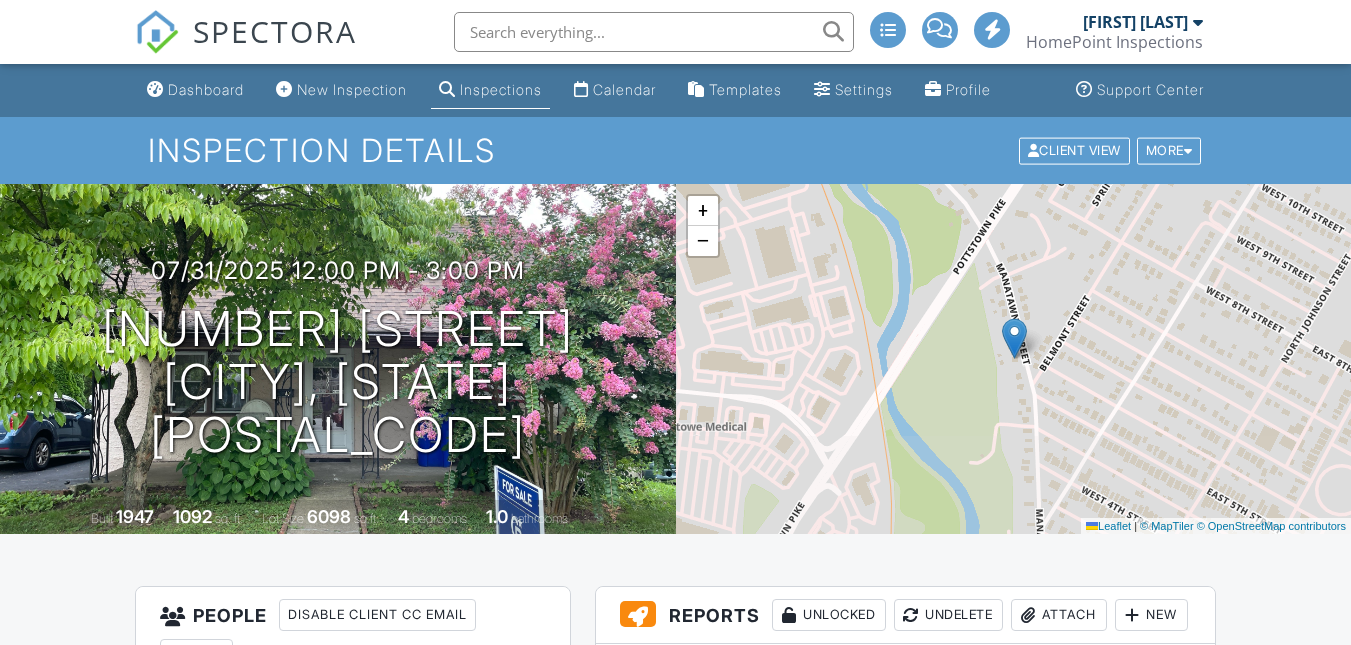 scroll, scrollTop: 0, scrollLeft: 0, axis: both 